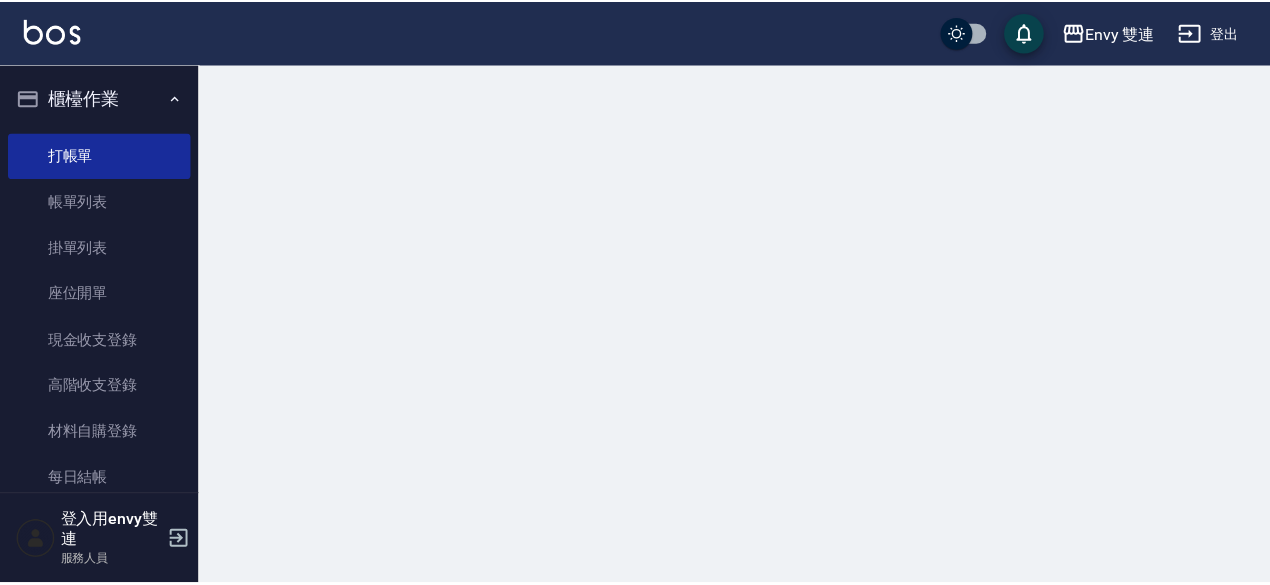 scroll, scrollTop: 0, scrollLeft: 0, axis: both 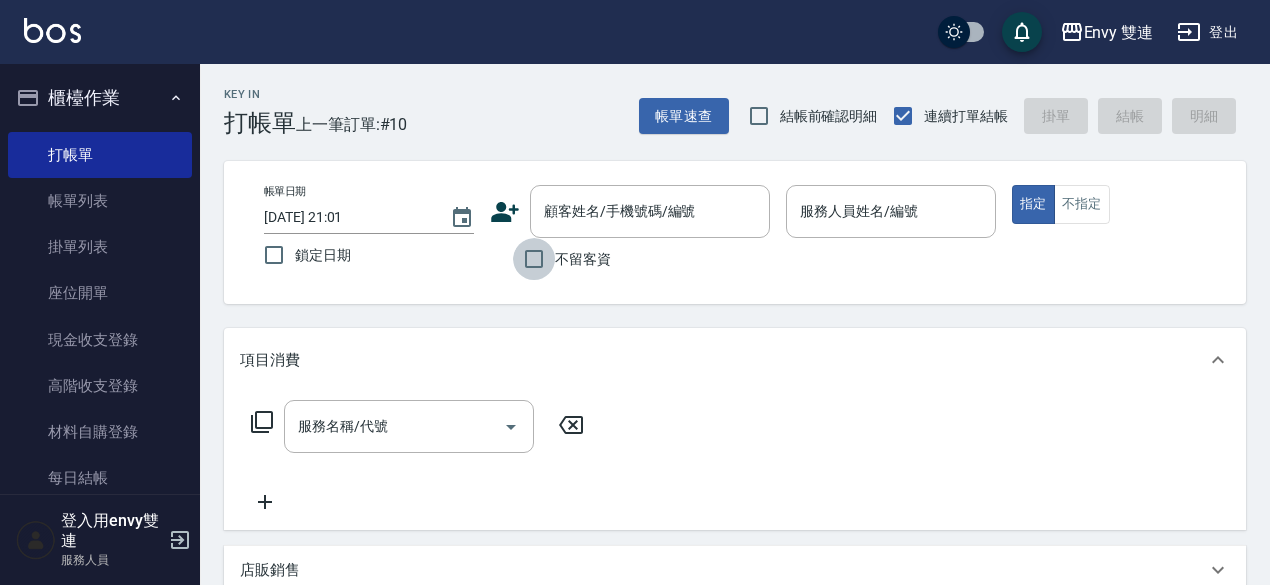 click on "不留客資" at bounding box center (534, 259) 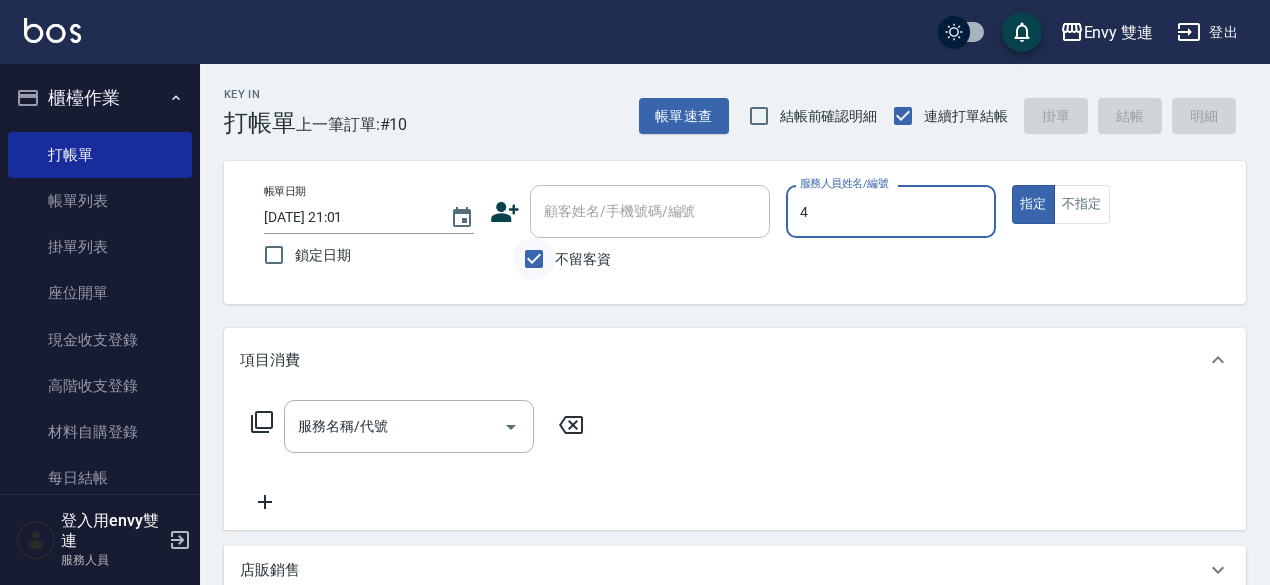 type on "[PERSON_NAME]-4" 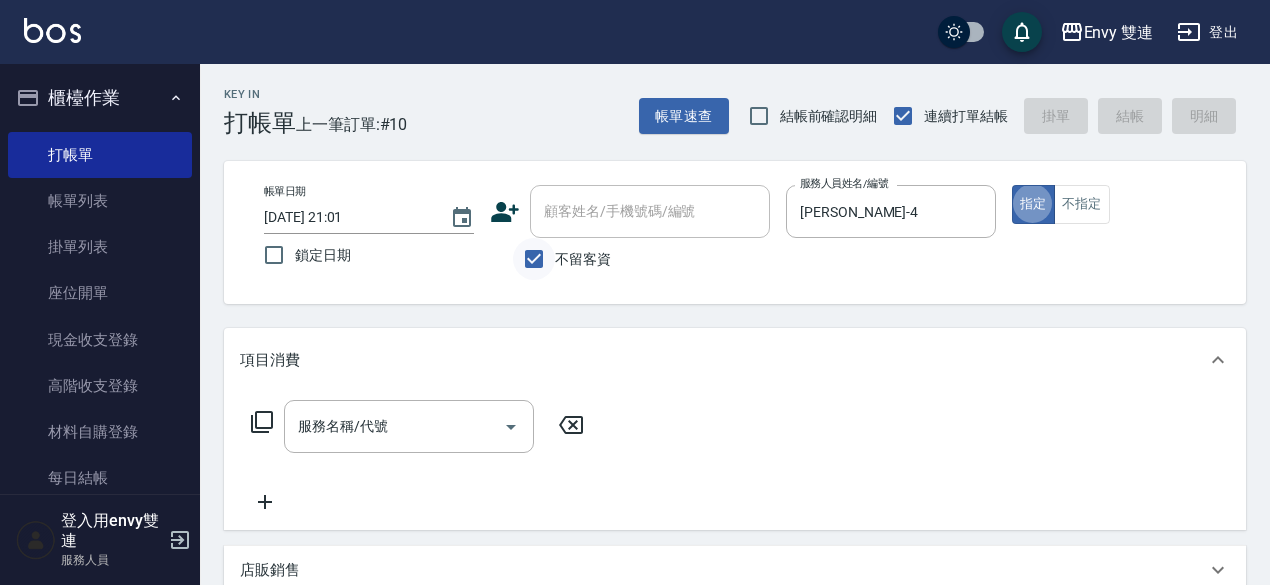 type on "true" 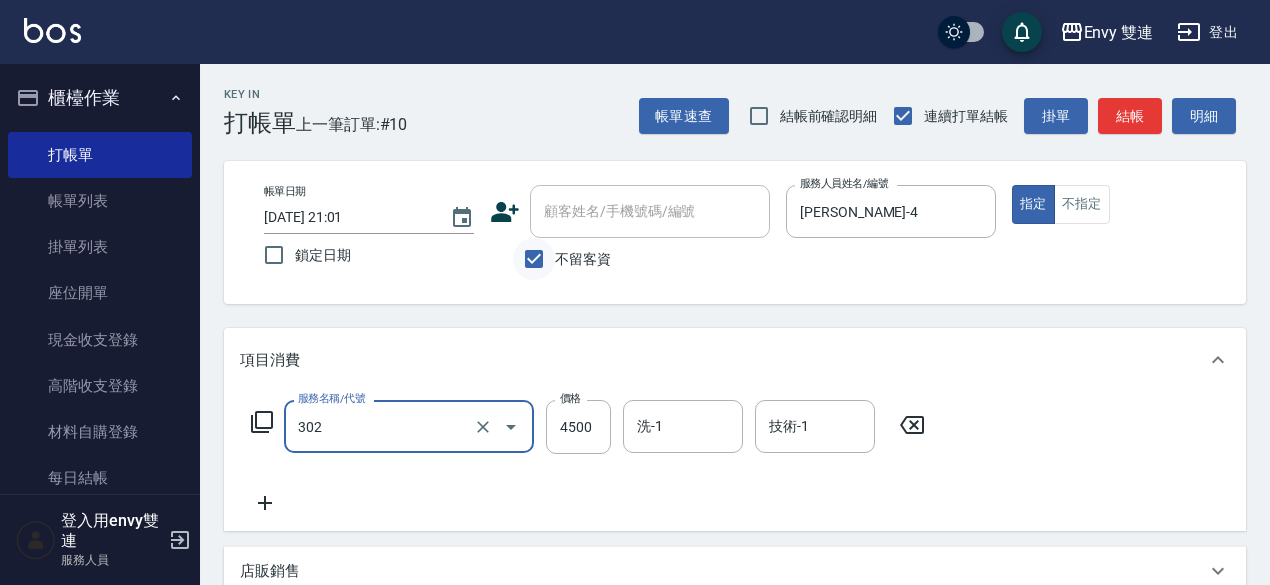 type on "水質感熱塑燙(302)" 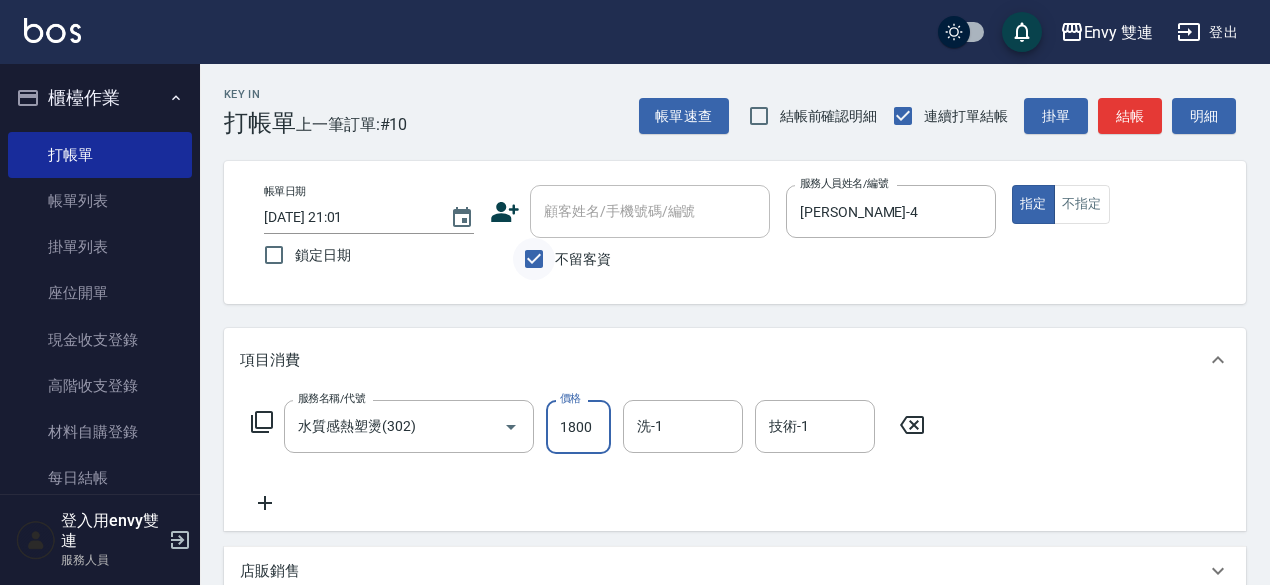 type on "1800" 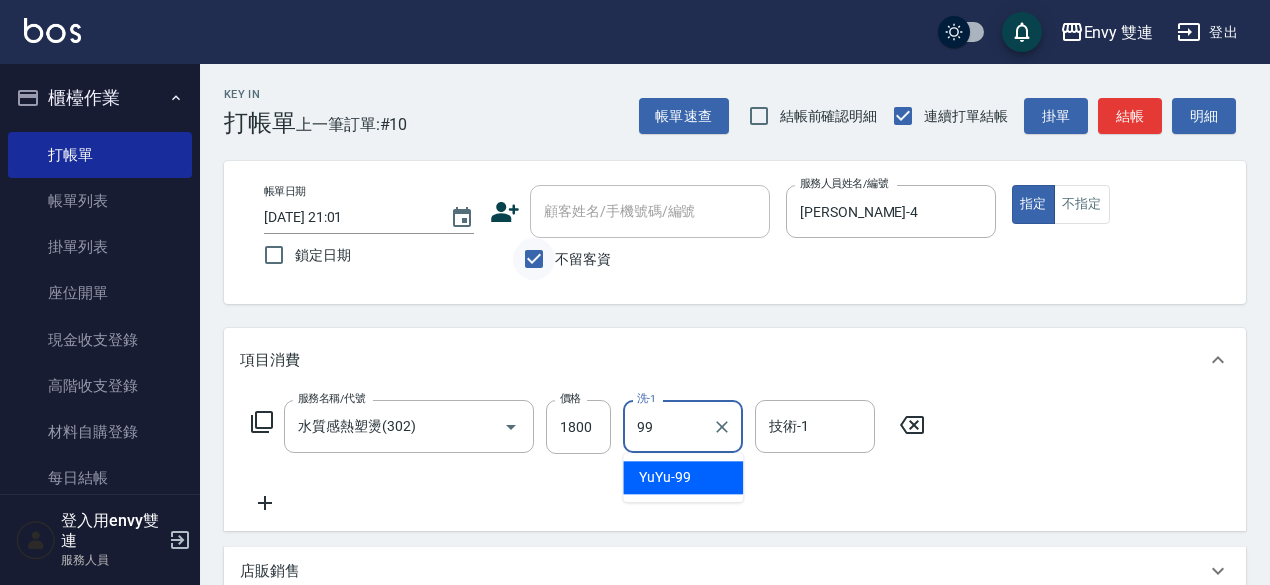 type on "YuYu-99" 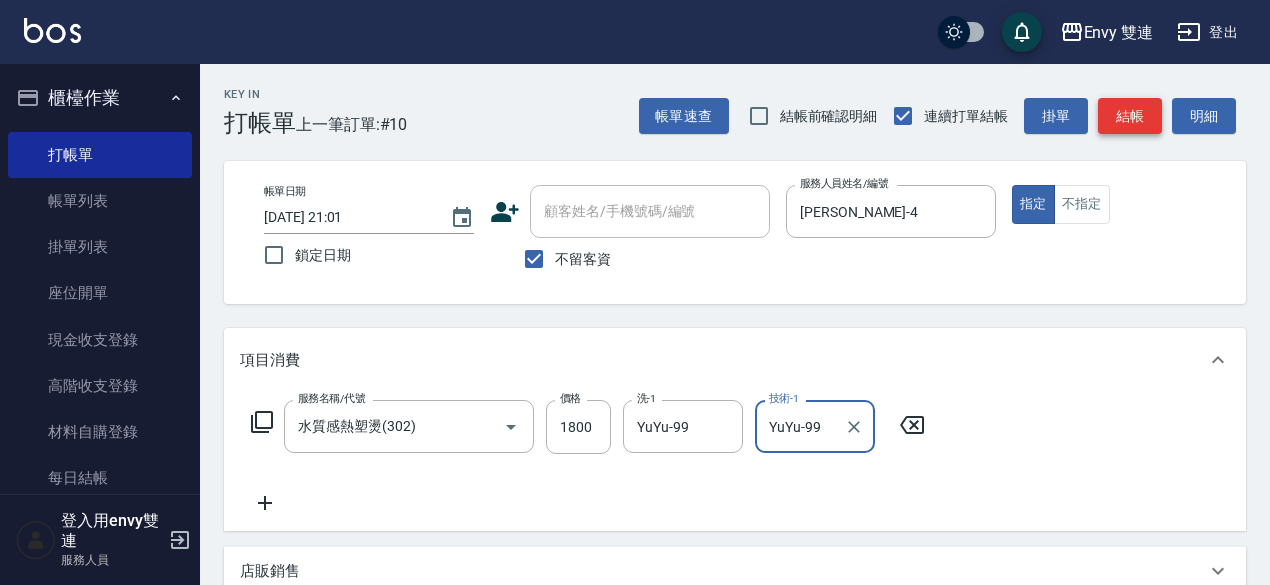 type on "YuYu-99" 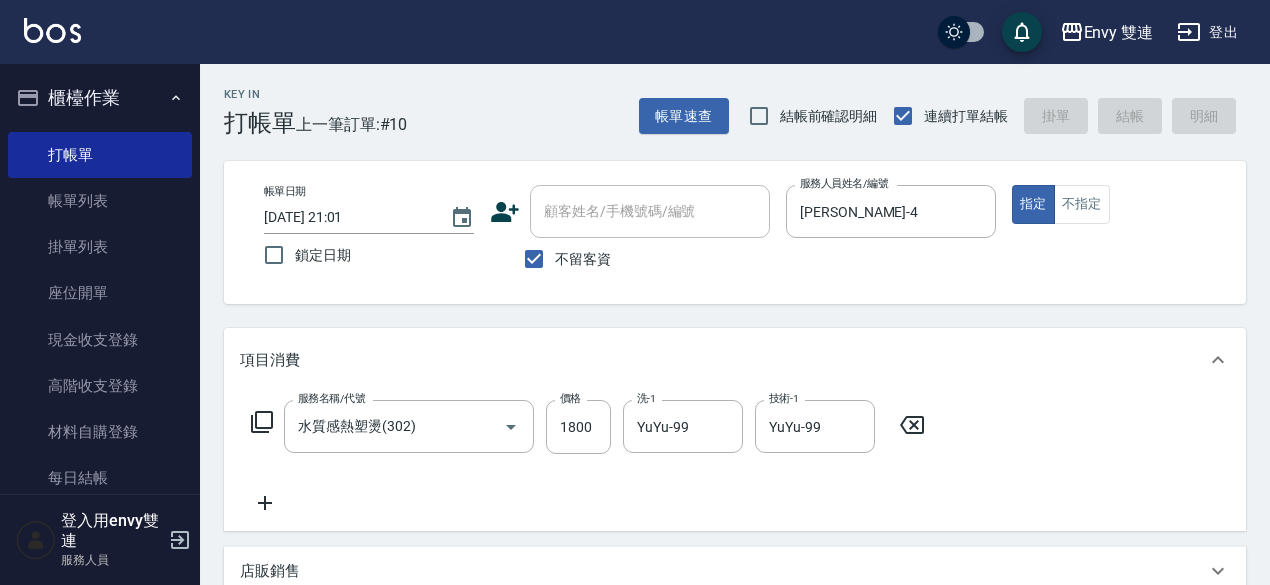 type 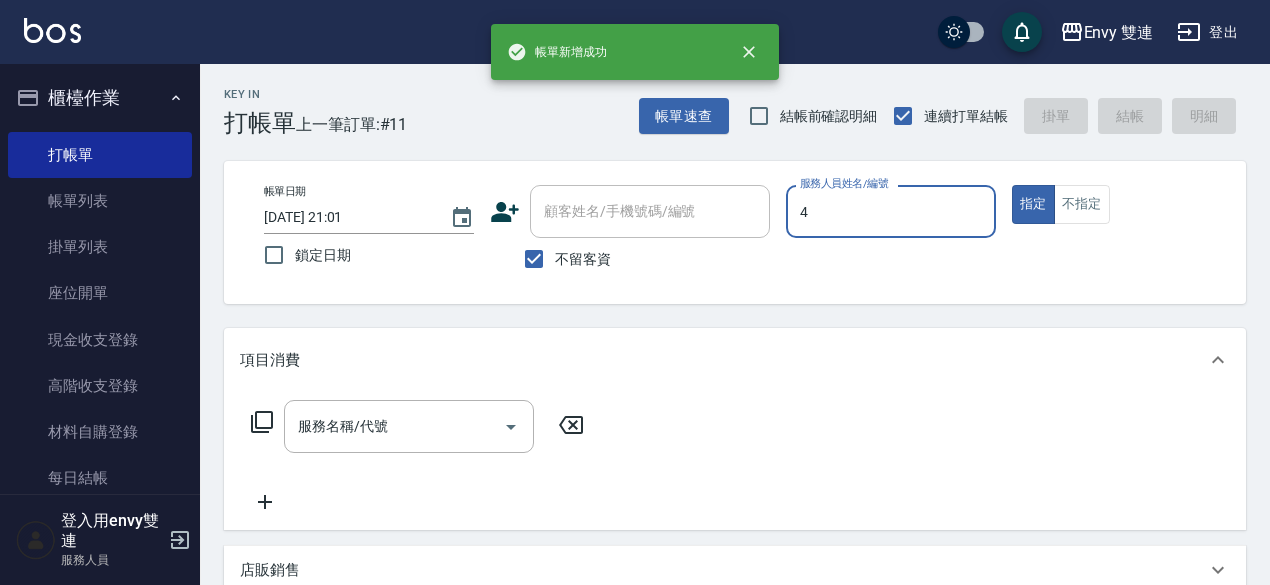 type on "[PERSON_NAME]-4" 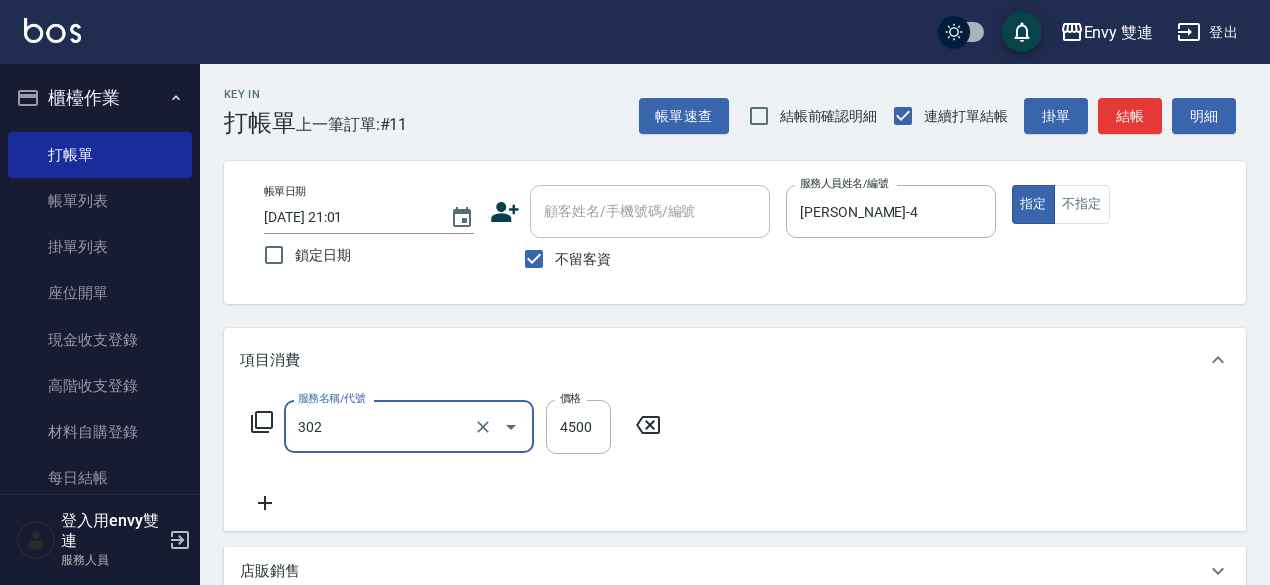 type on "水質感熱塑燙(302)" 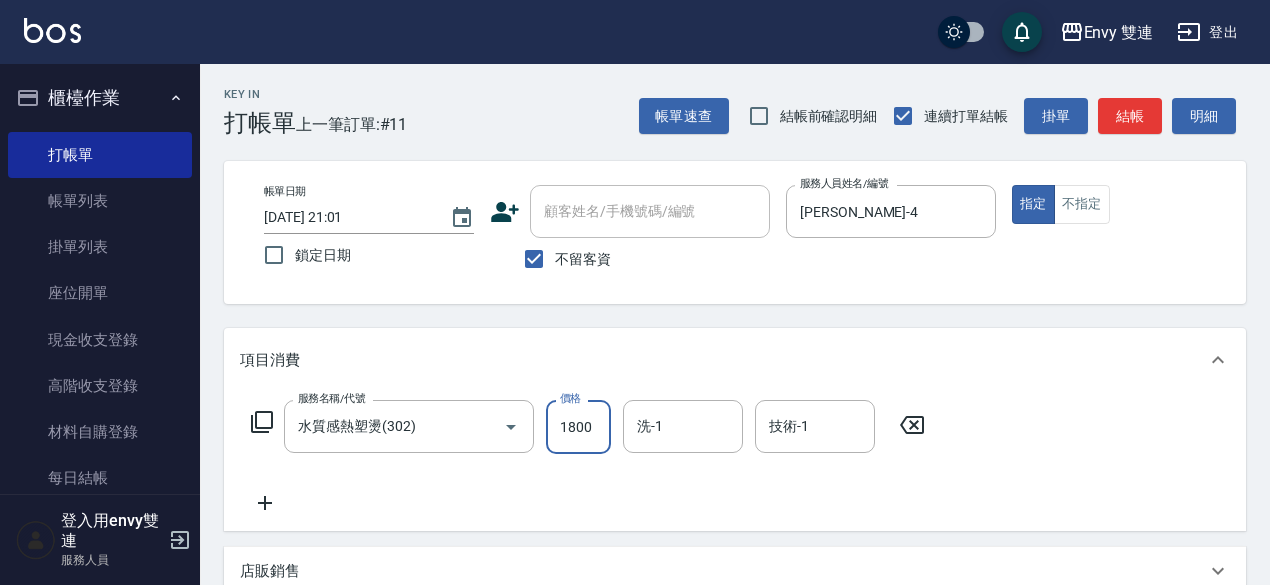 type on "1800" 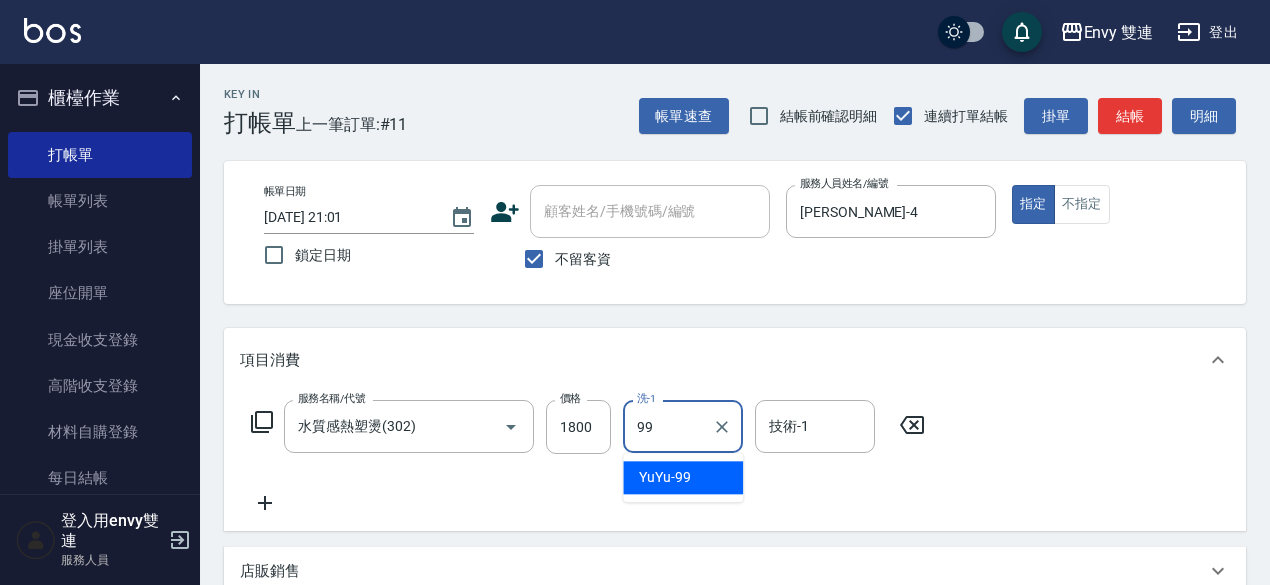 type on "YuYu-99" 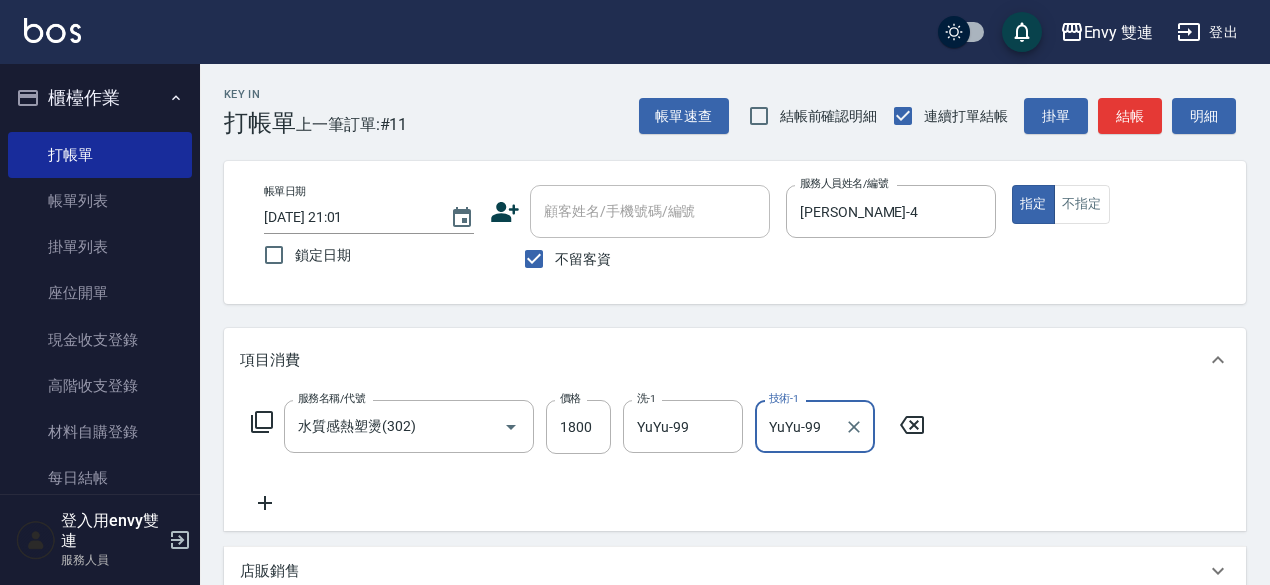 type on "YuYu-99" 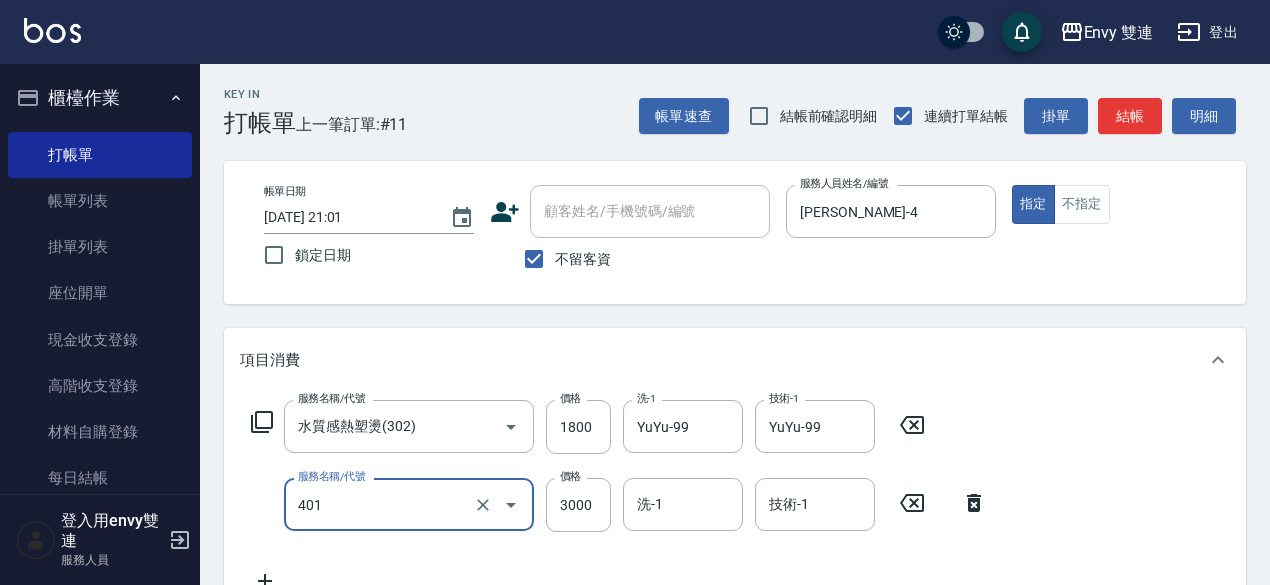 type on "染髮(401)" 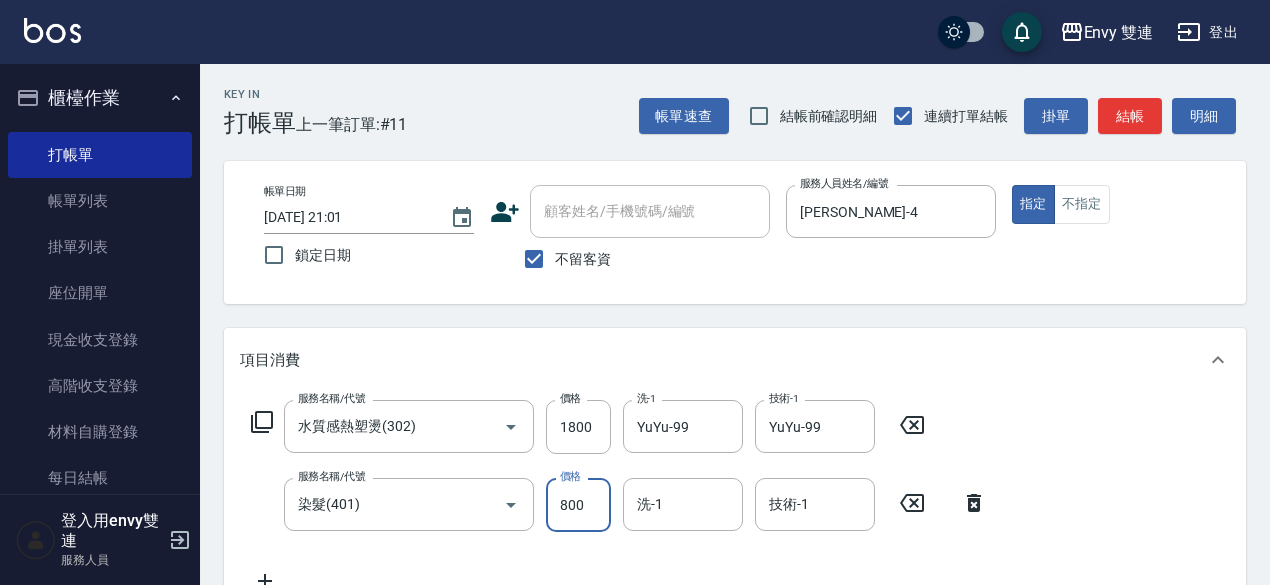 type on "800" 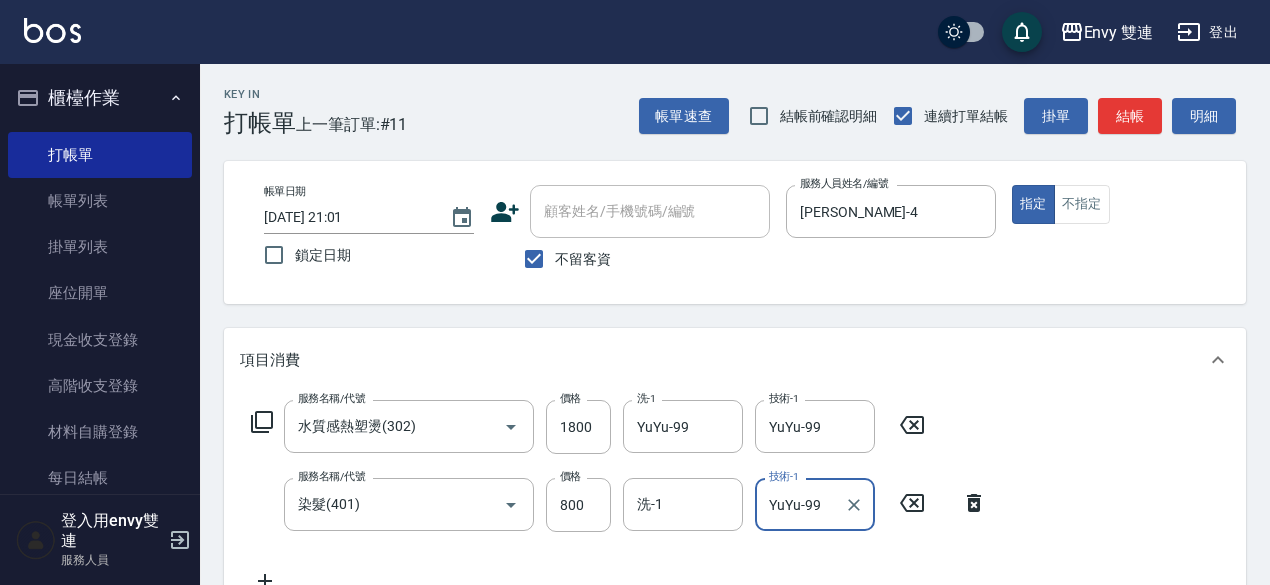 type on "YuYu-99" 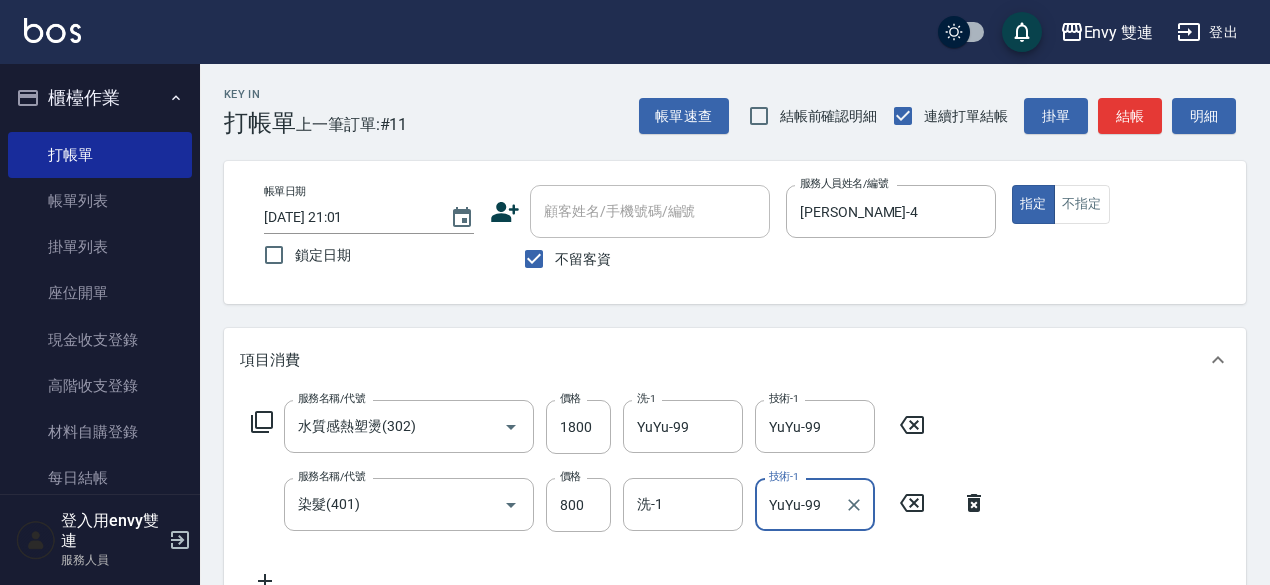 scroll, scrollTop: 15, scrollLeft: 0, axis: vertical 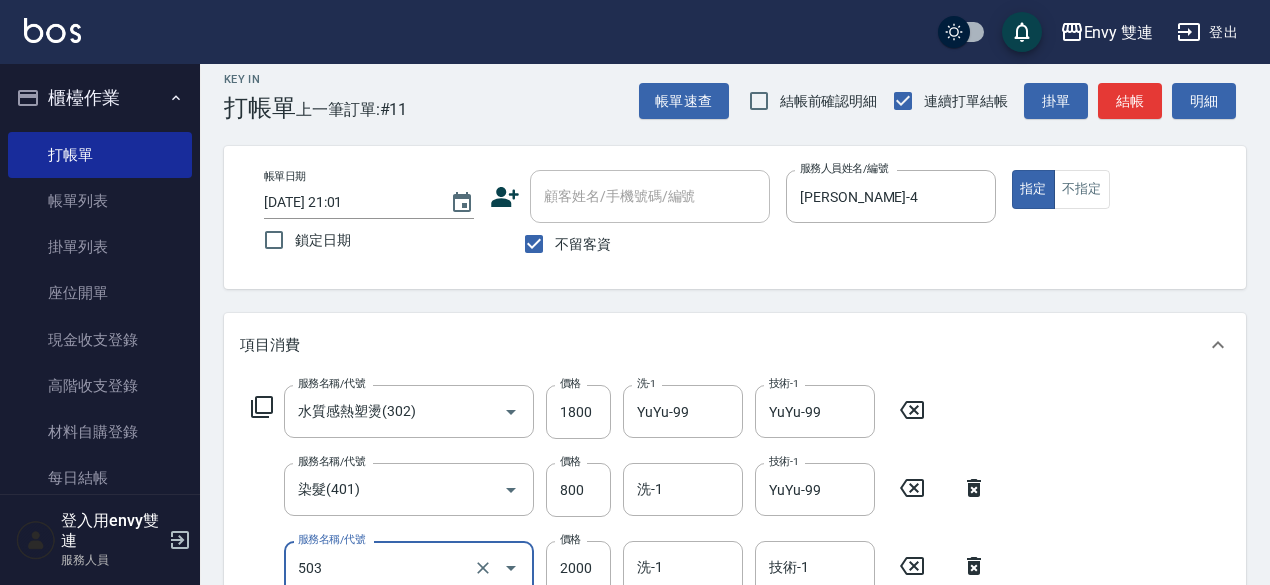 type on "日本結構二段式(503)" 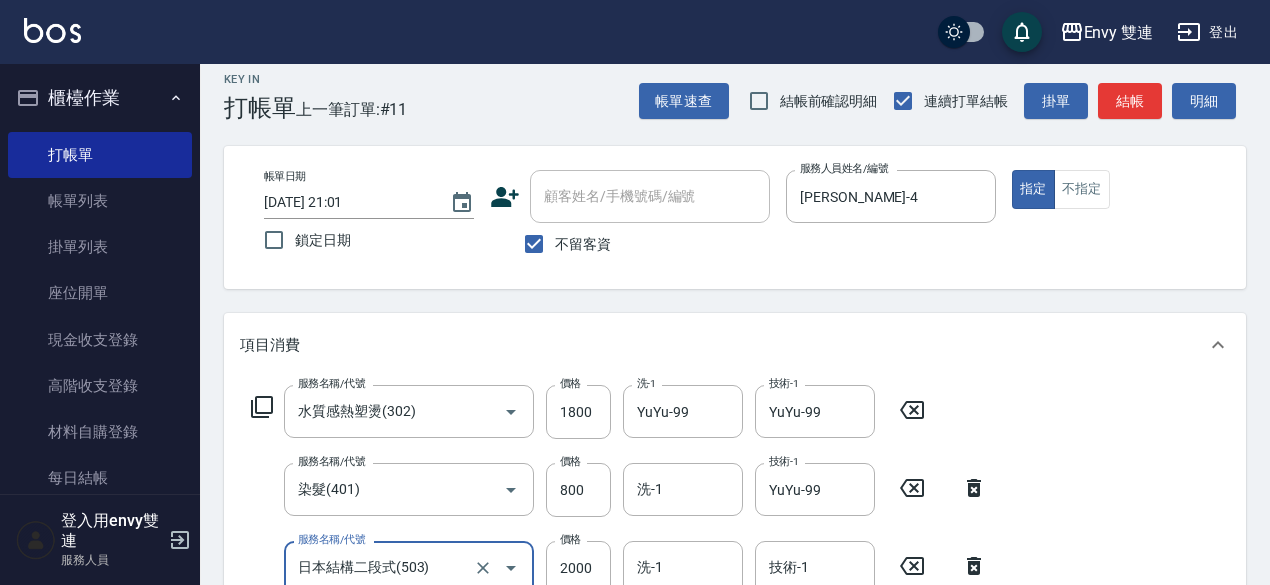 scroll, scrollTop: 25, scrollLeft: 0, axis: vertical 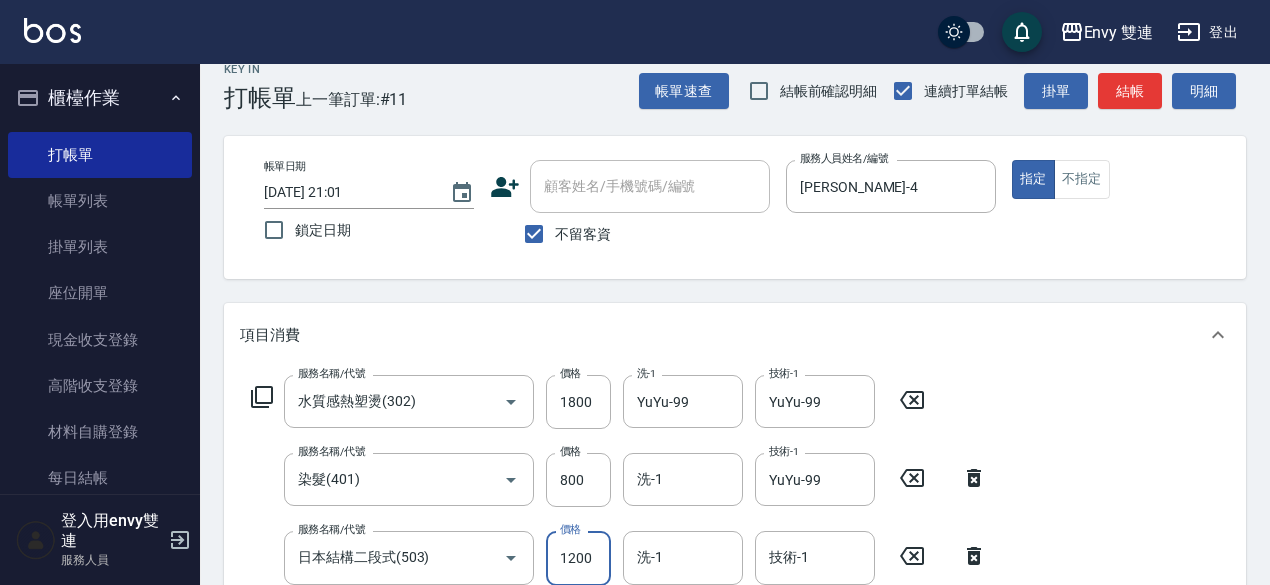 type on "1200" 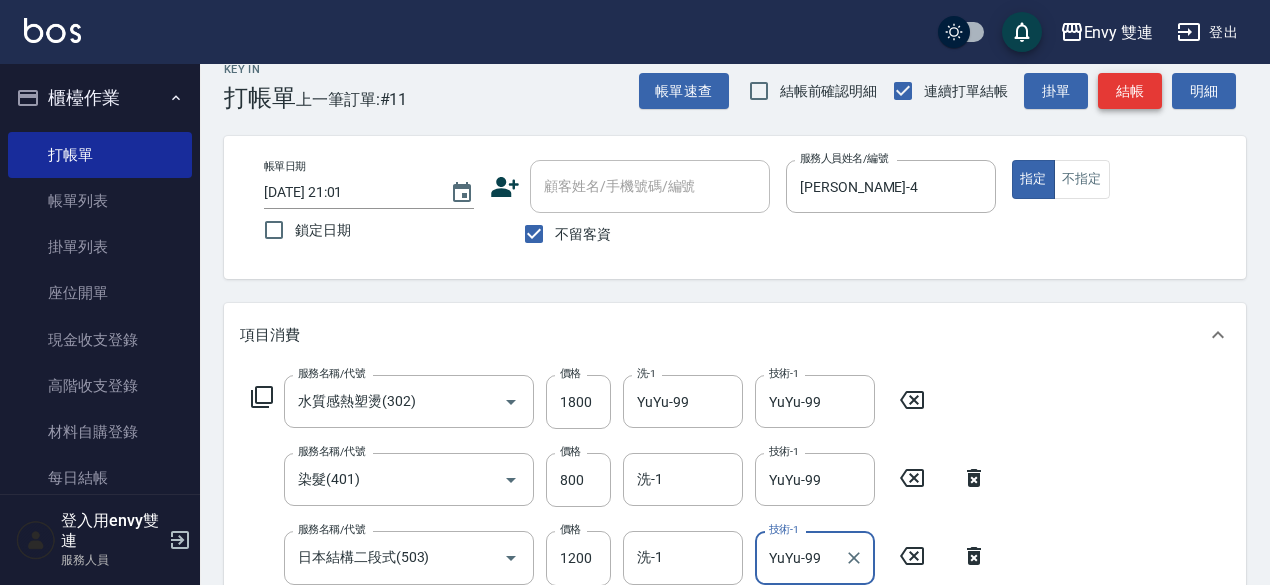 type on "YuYu-99" 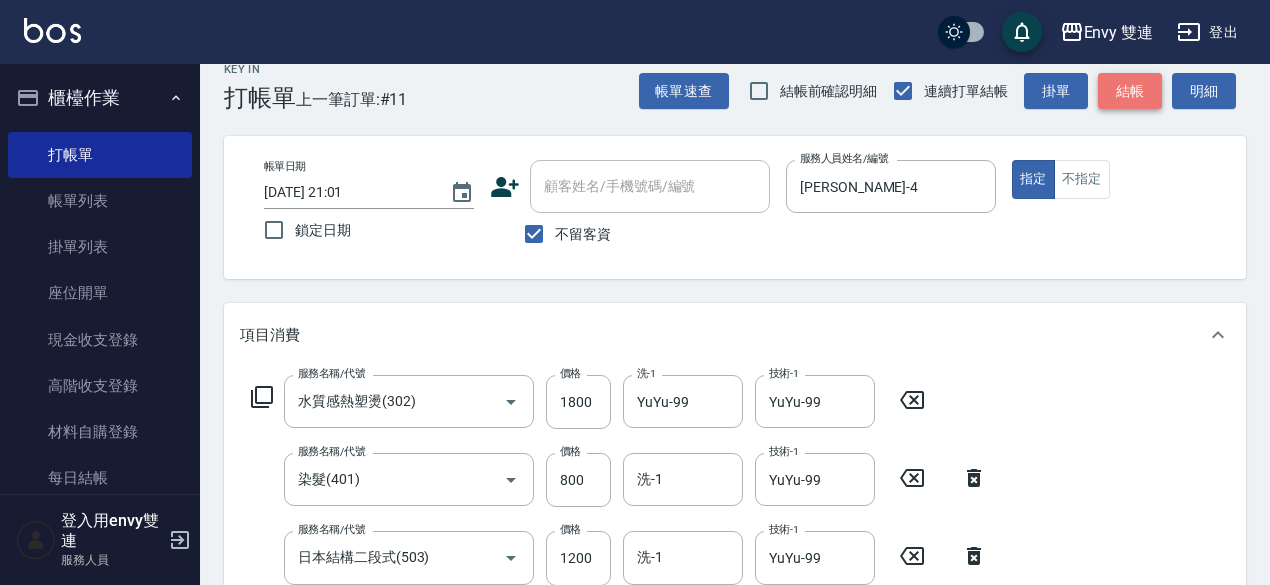 click on "結帳" at bounding box center [1130, 91] 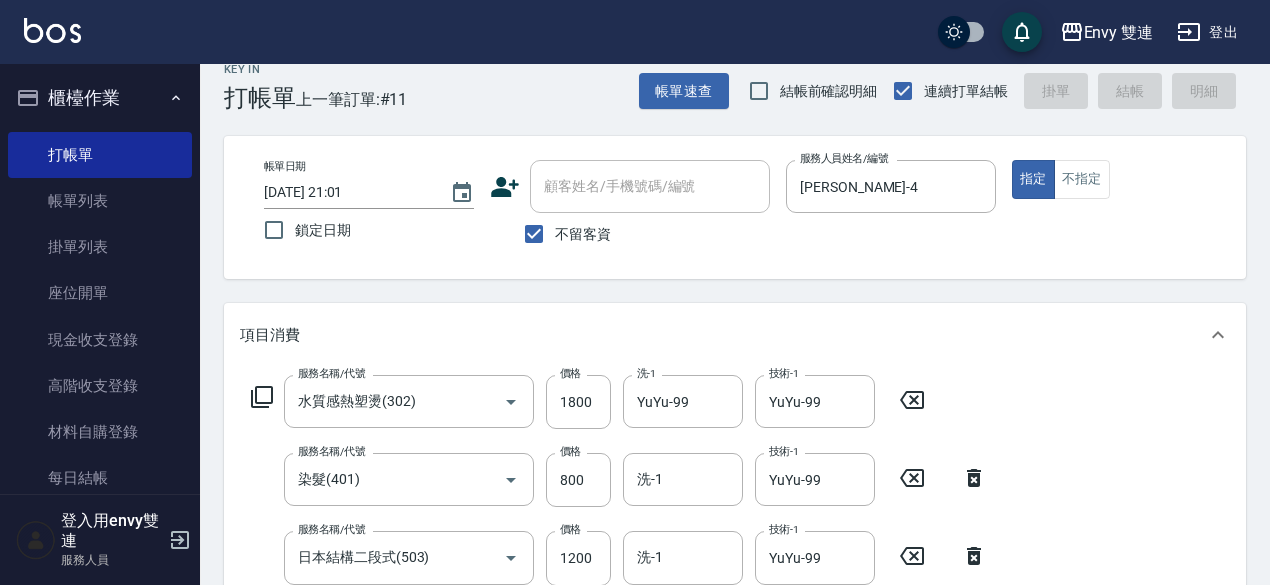 type on "[DATE] 21:02" 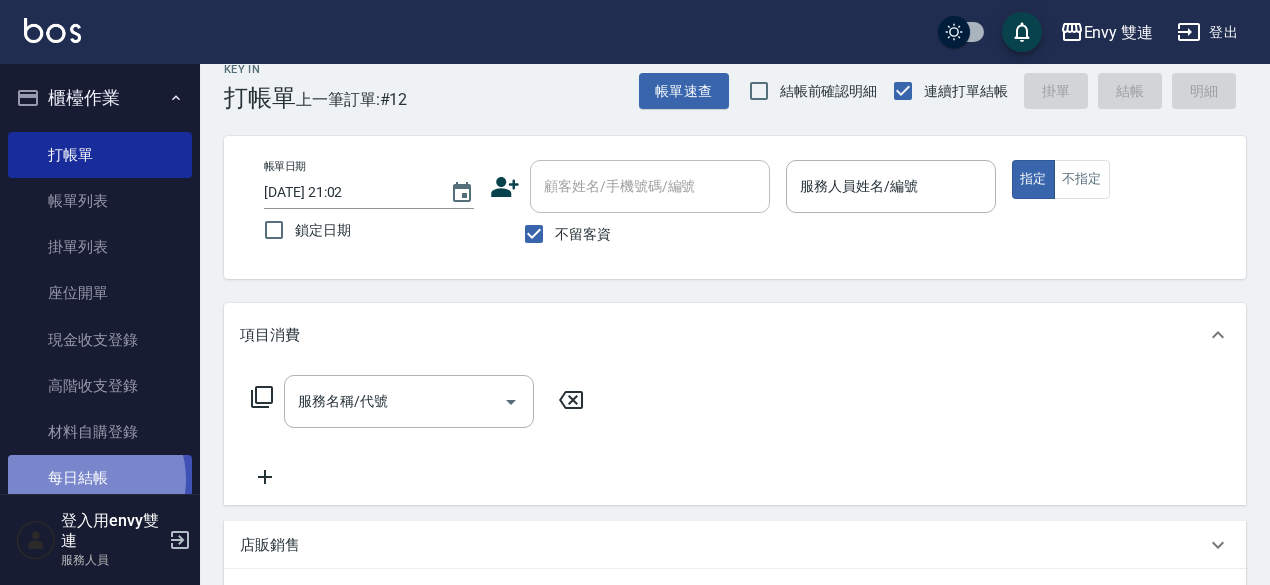 click on "每日結帳" at bounding box center [100, 478] 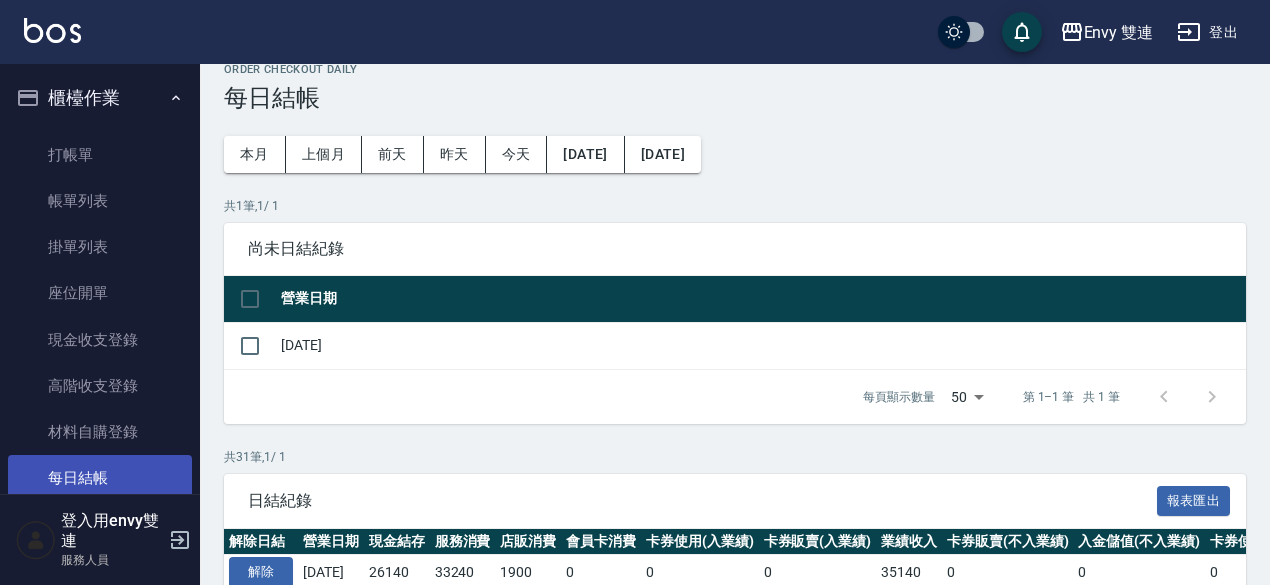 scroll, scrollTop: 0, scrollLeft: 0, axis: both 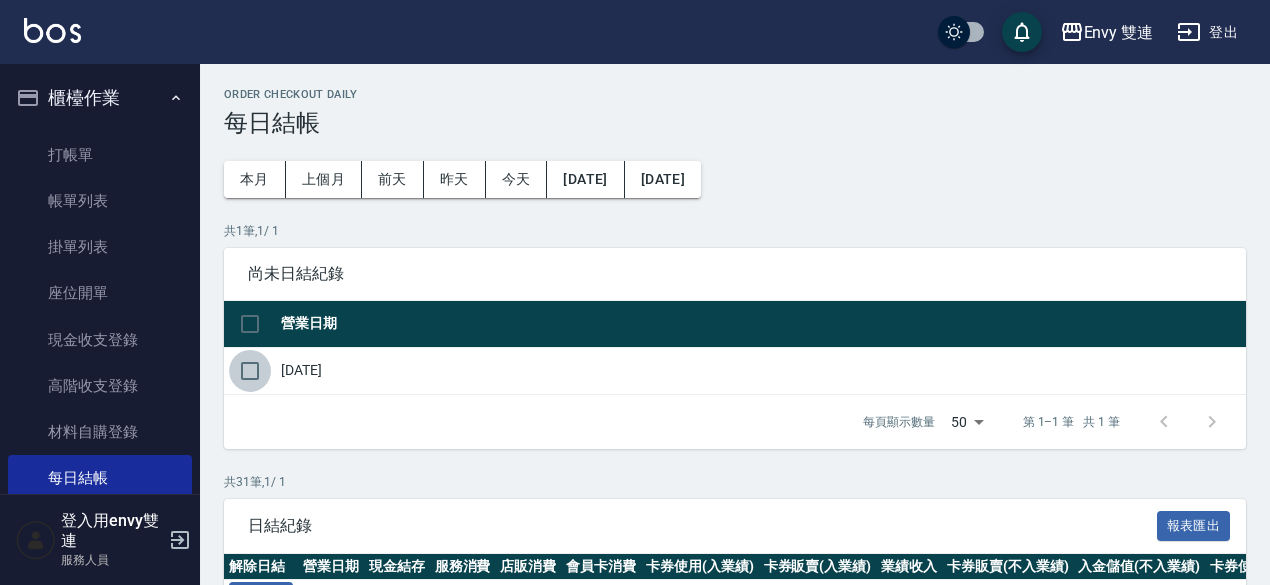 click at bounding box center [250, 371] 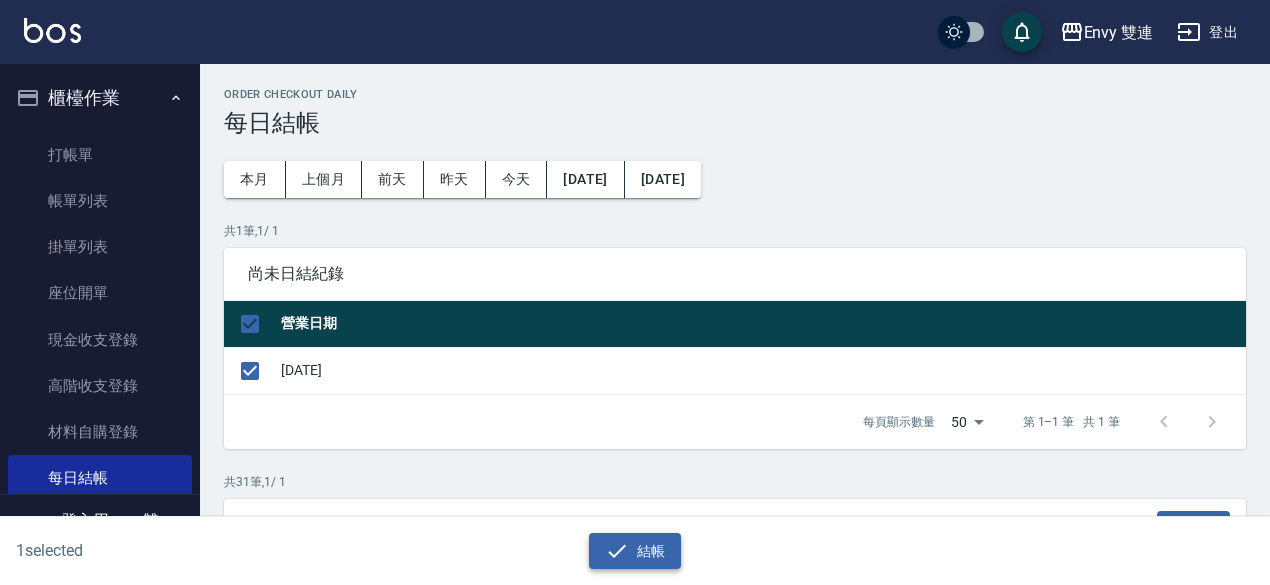 click on "結帳" at bounding box center (635, 551) 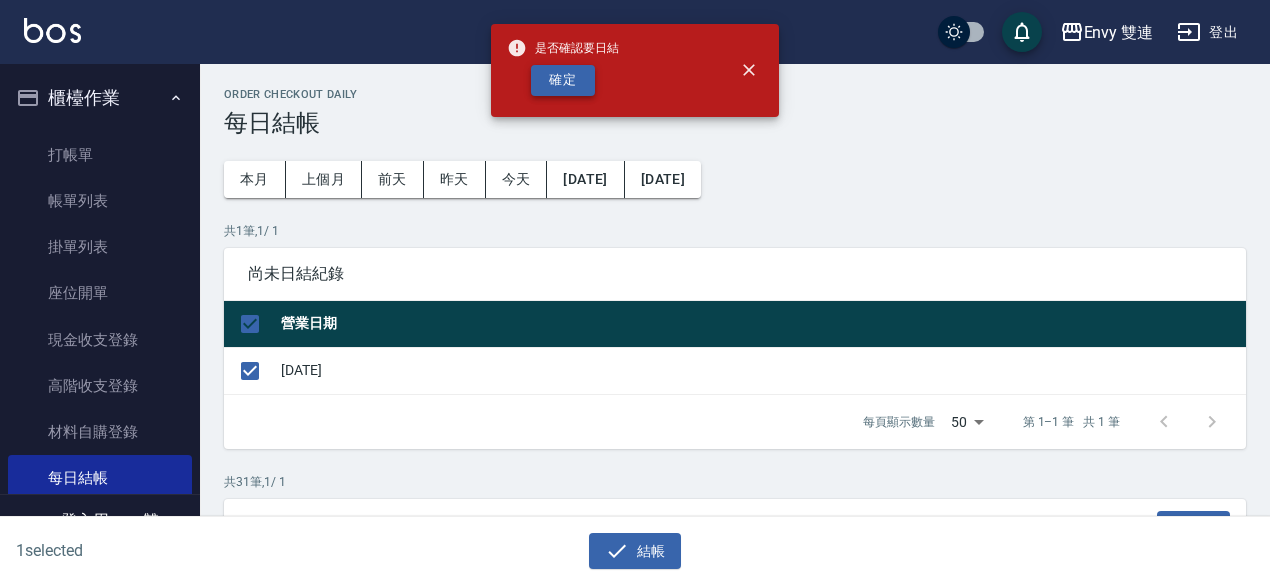 click on "確定" at bounding box center [563, 80] 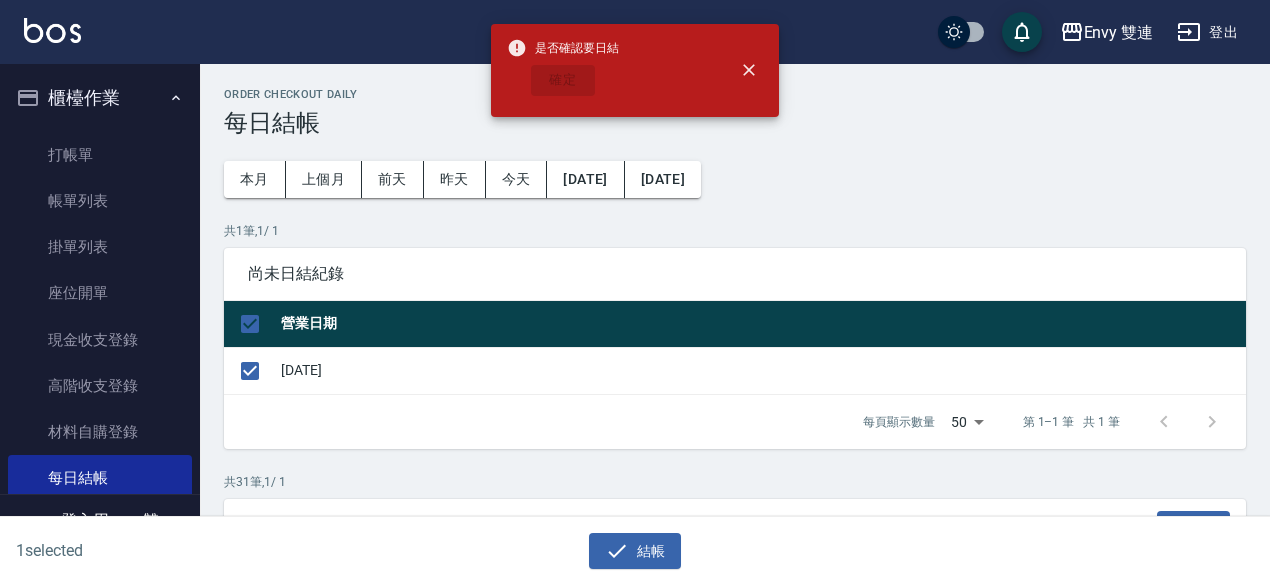 checkbox on "false" 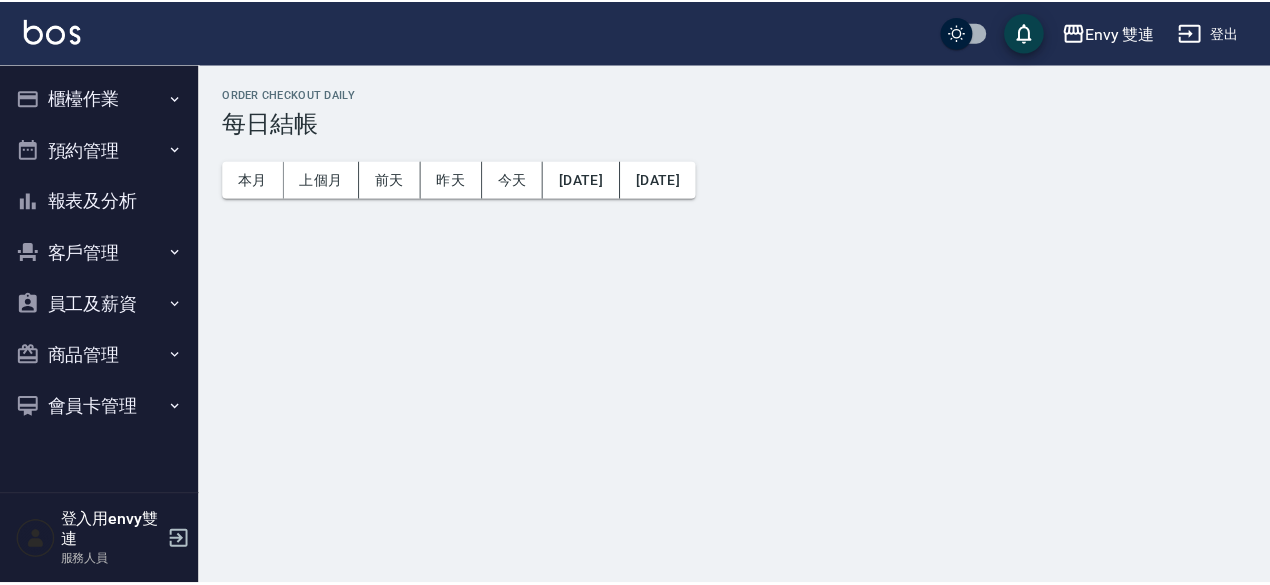 scroll, scrollTop: 0, scrollLeft: 0, axis: both 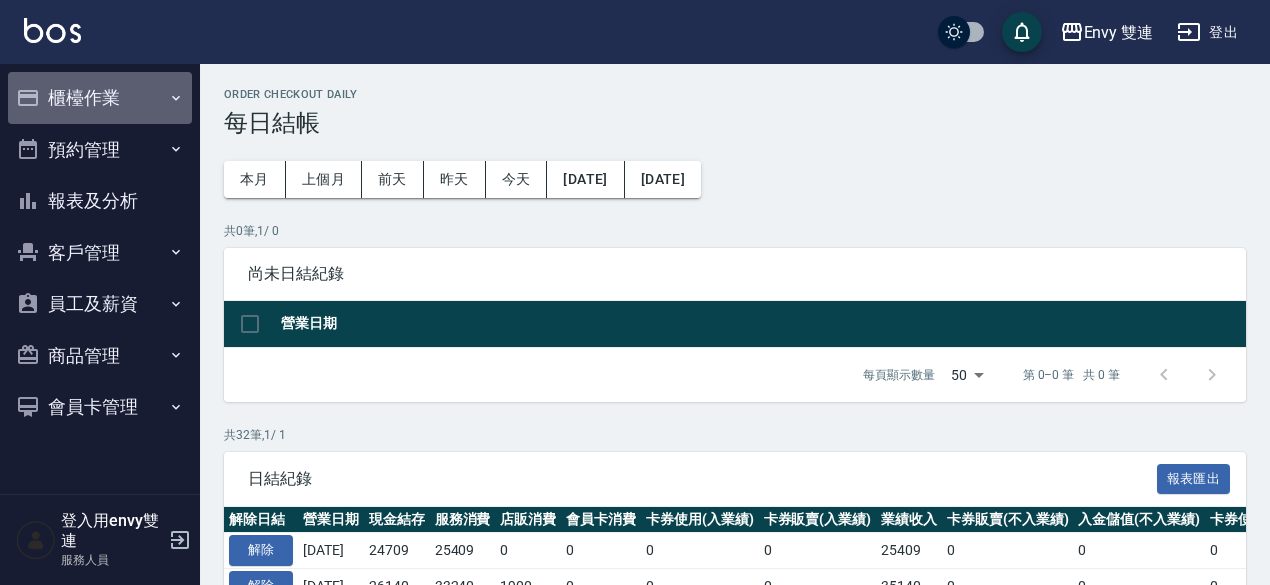 click on "櫃檯作業" at bounding box center (100, 98) 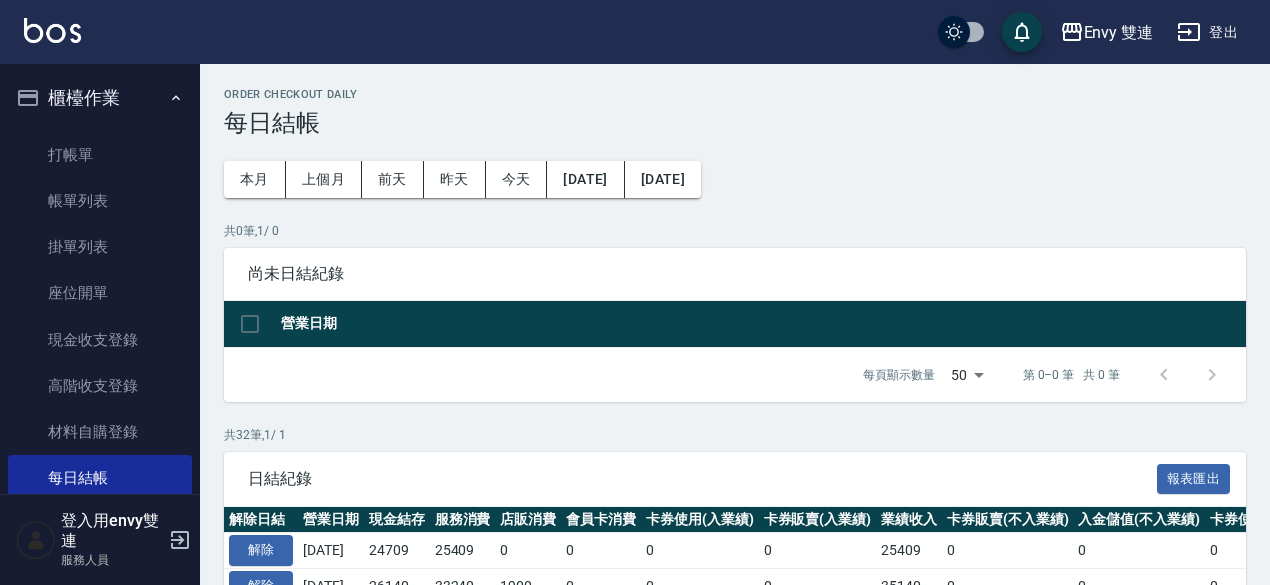 scroll, scrollTop: 245, scrollLeft: 0, axis: vertical 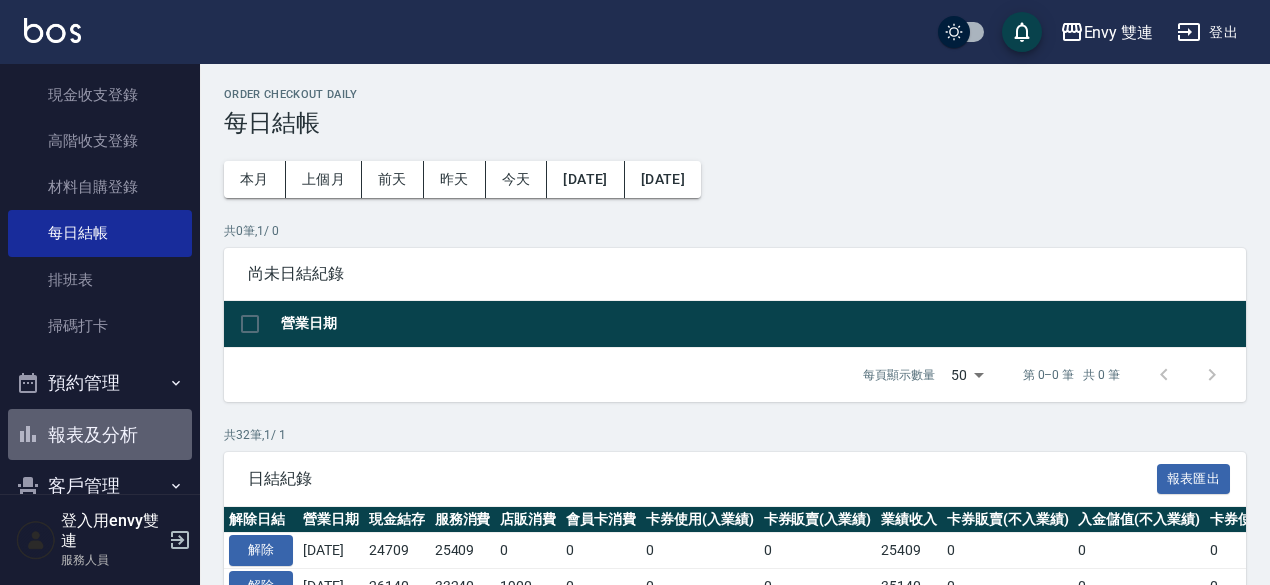 click on "報表及分析" at bounding box center [100, 435] 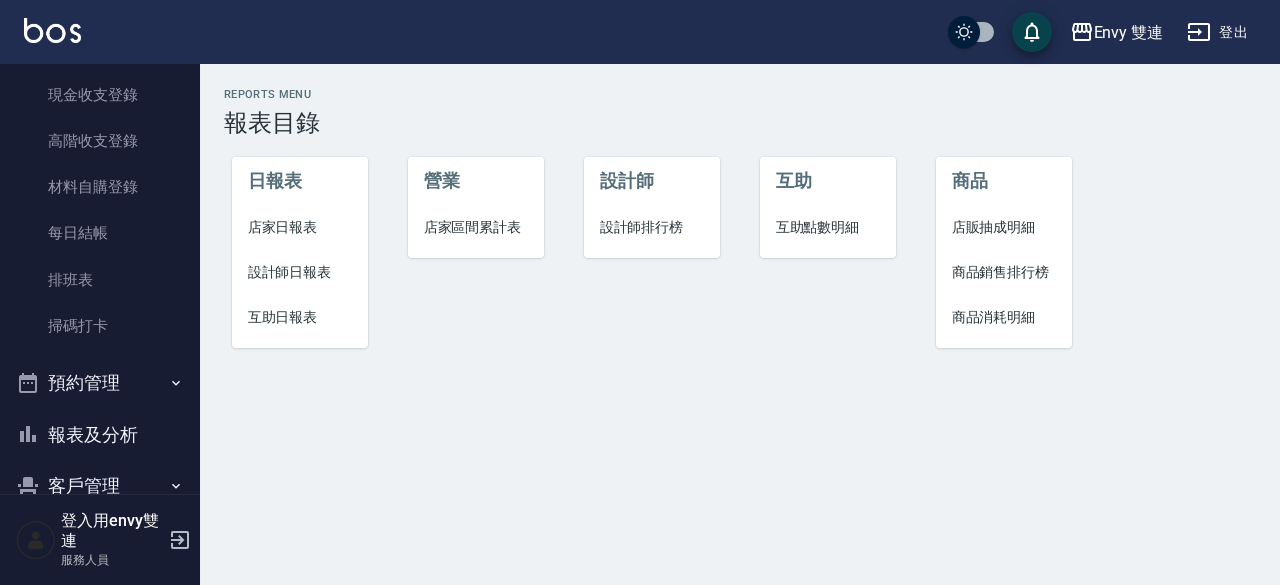 click on "店家日報表" at bounding box center (300, 227) 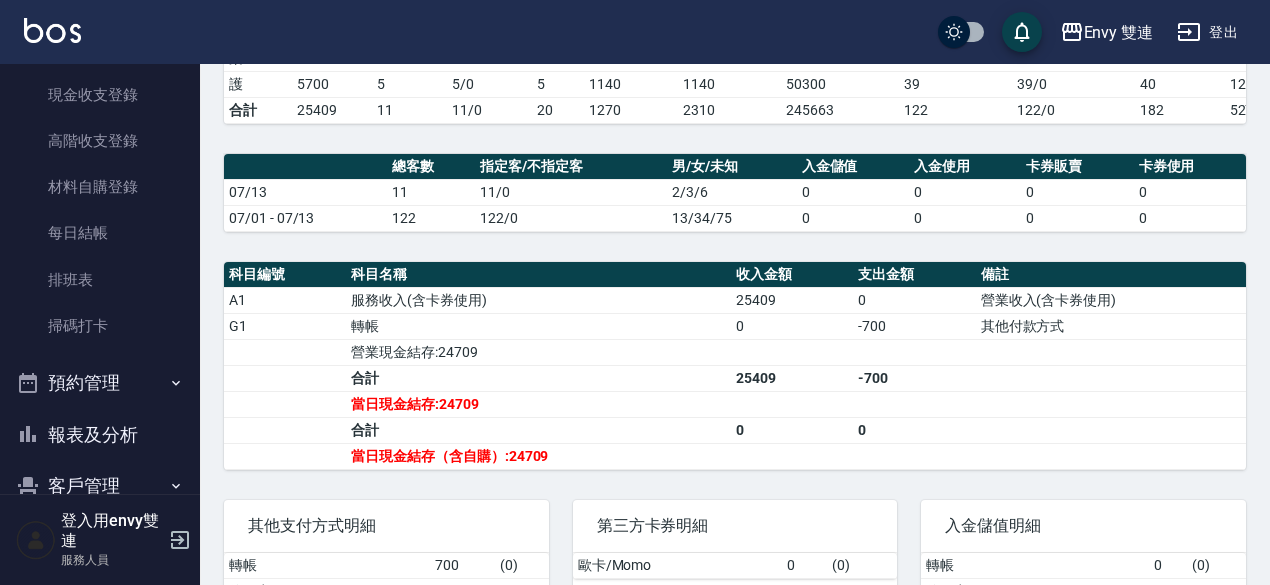 scroll, scrollTop: 411, scrollLeft: 0, axis: vertical 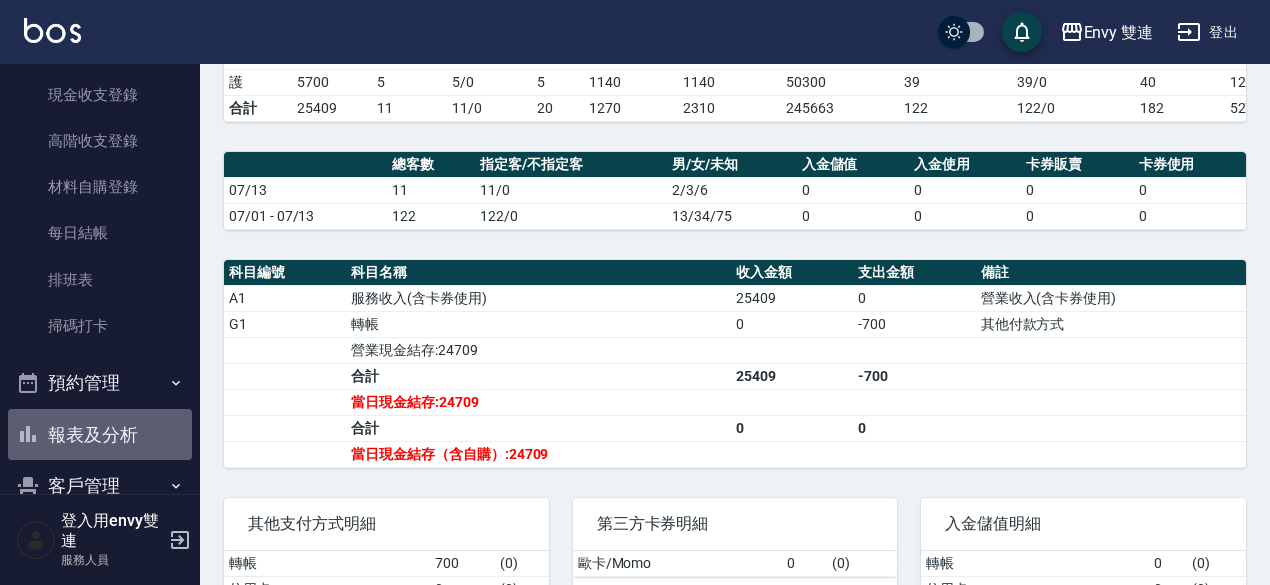 click on "報表及分析" at bounding box center [100, 435] 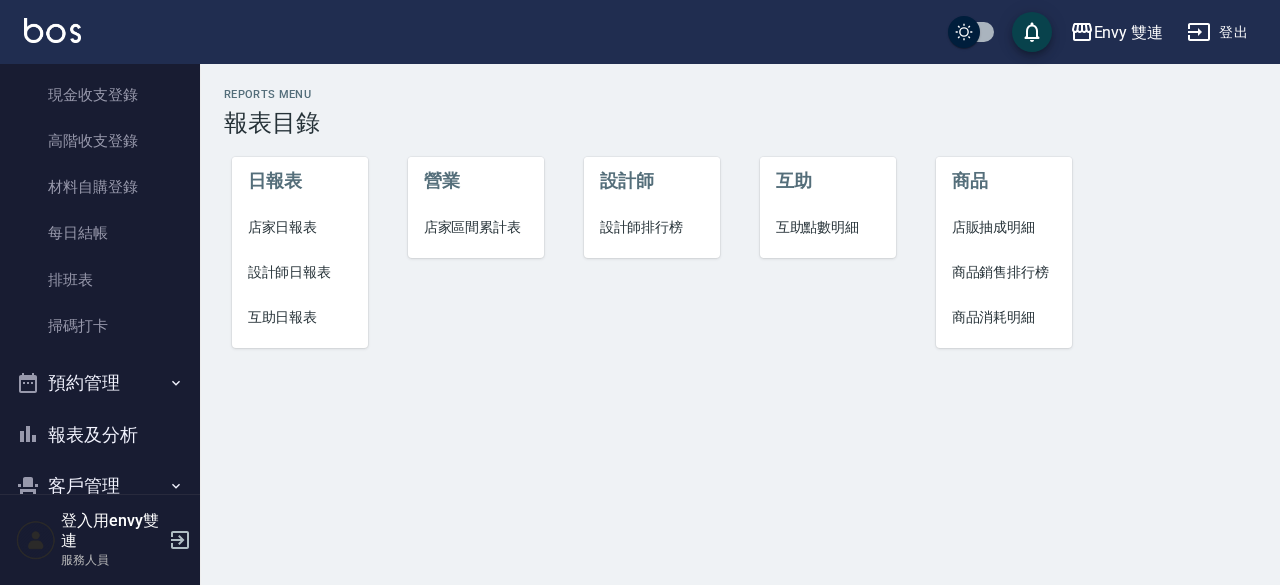 click on "設計師日報表" at bounding box center [300, 272] 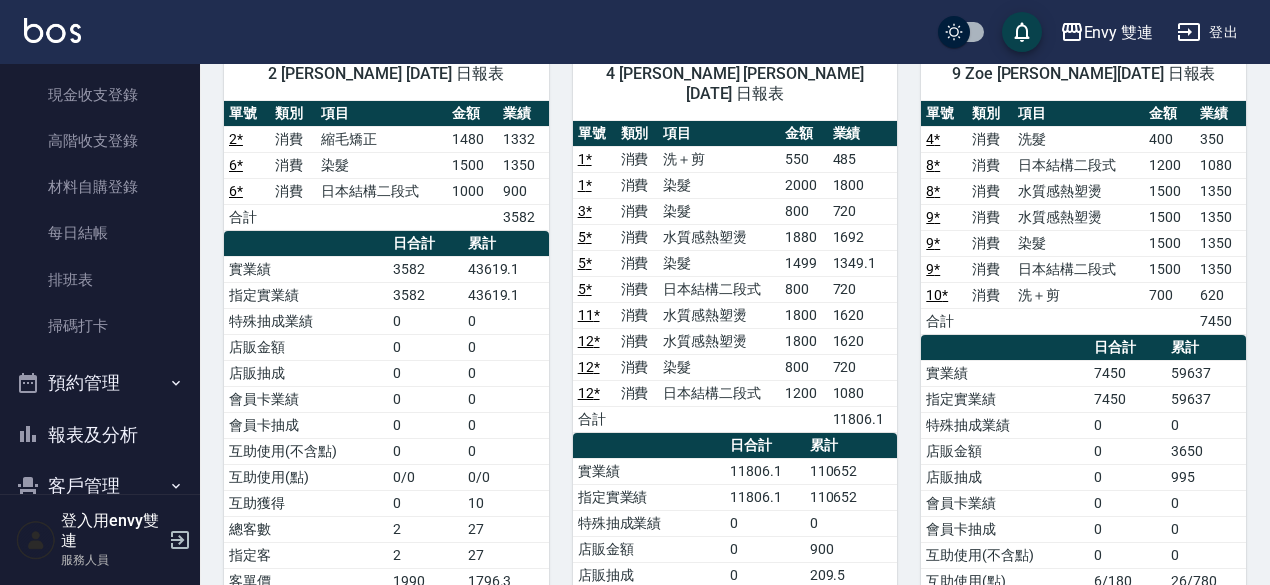 scroll, scrollTop: 175, scrollLeft: 0, axis: vertical 